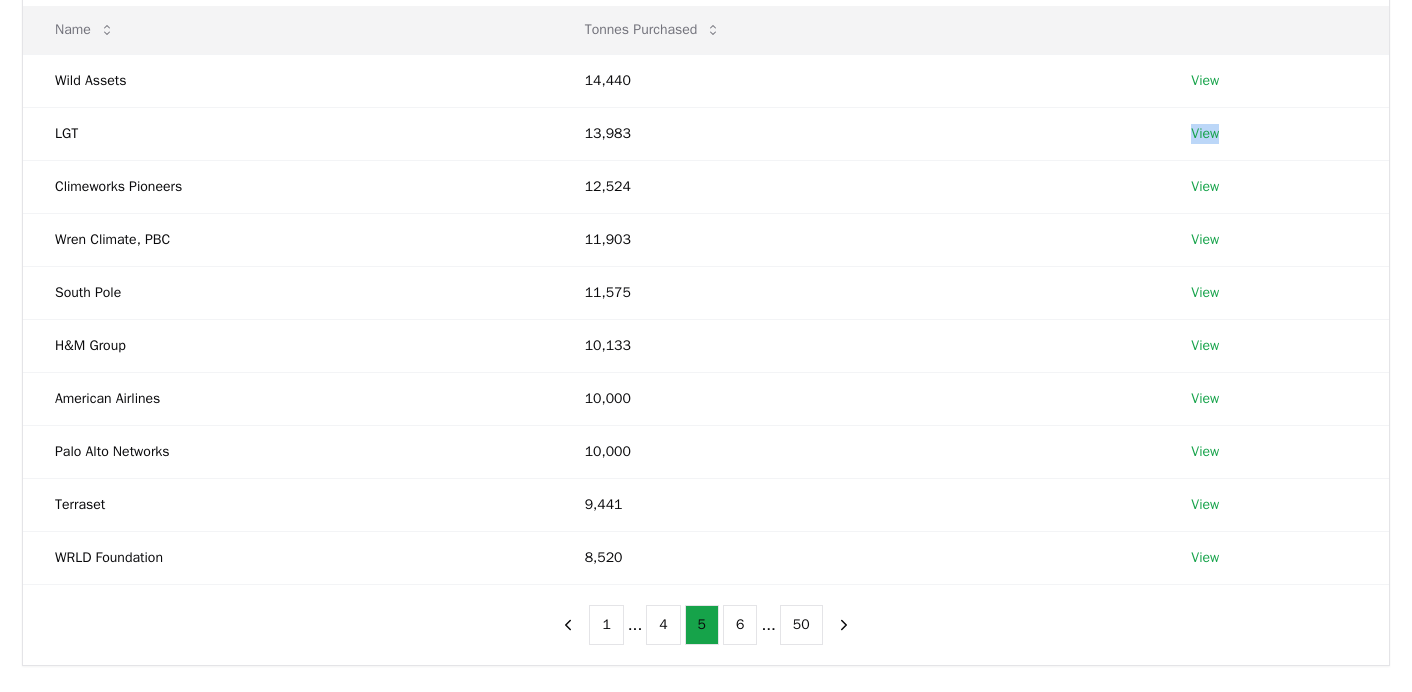 scroll, scrollTop: 271, scrollLeft: 0, axis: vertical 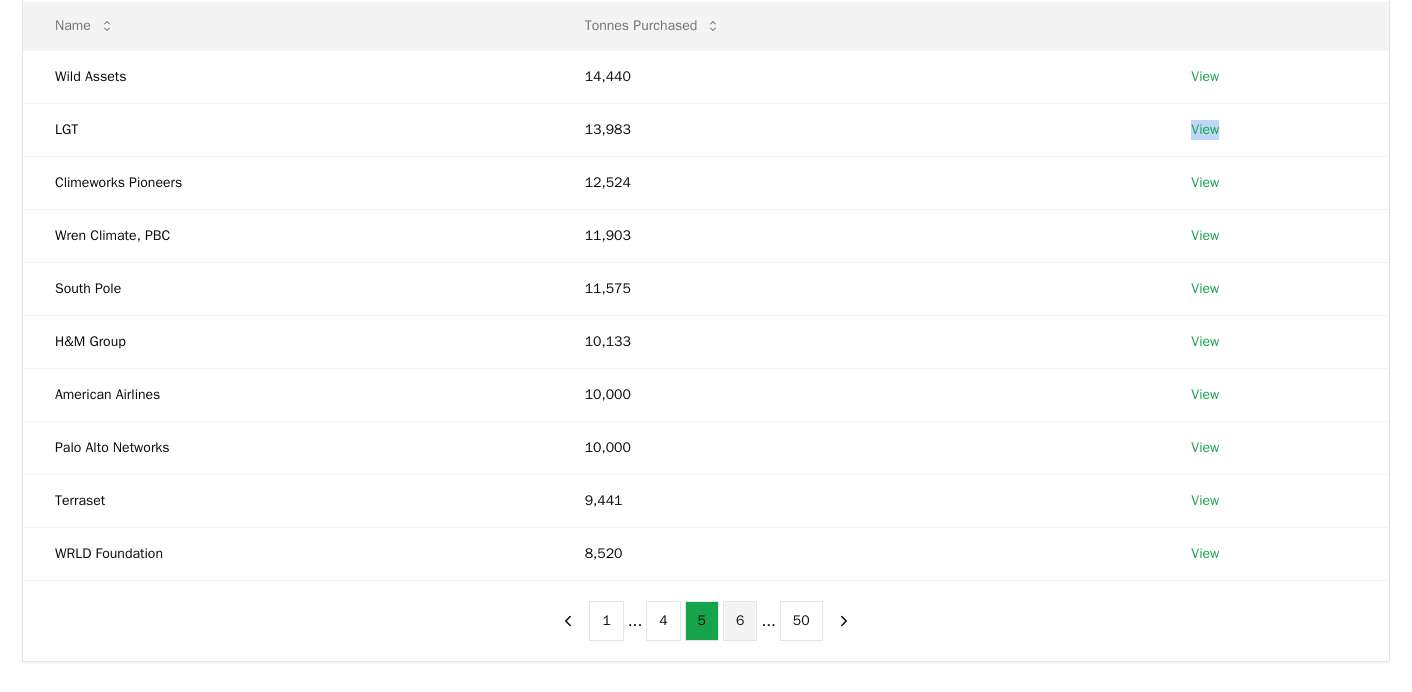 click on "6" at bounding box center [740, 621] 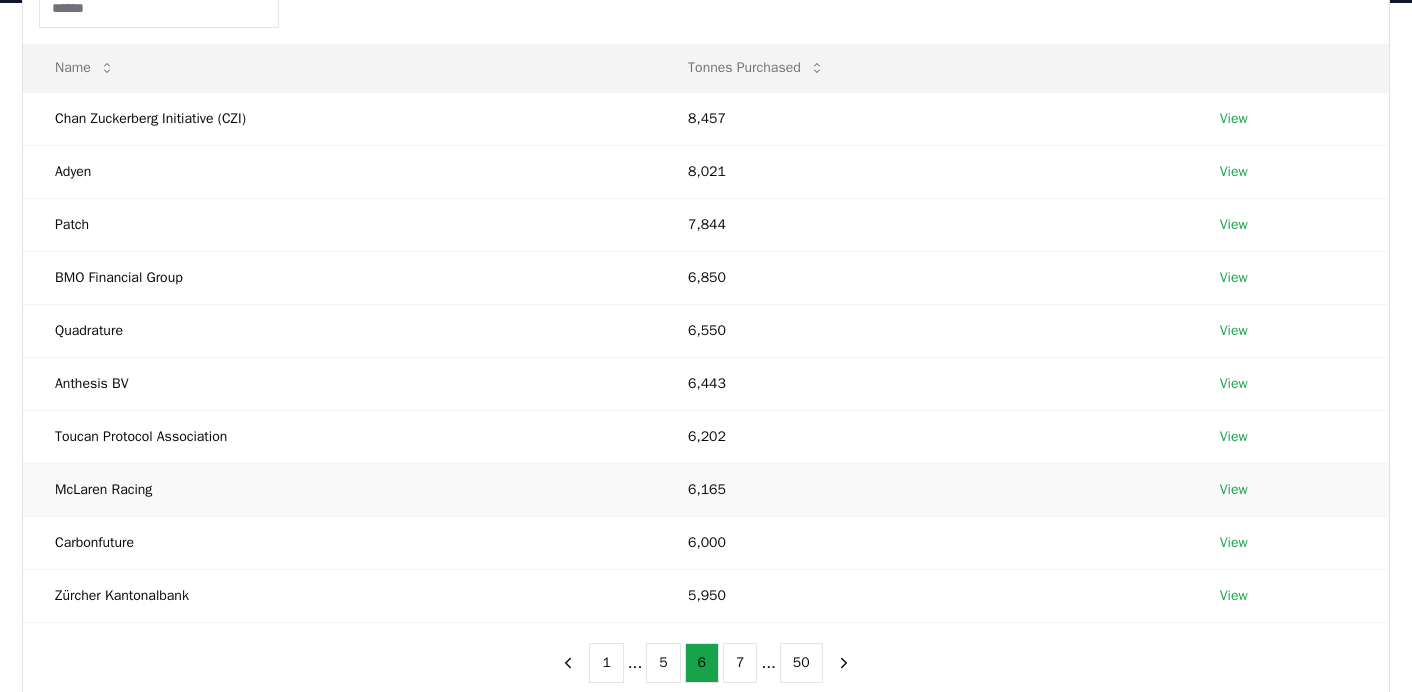 scroll, scrollTop: 220, scrollLeft: 0, axis: vertical 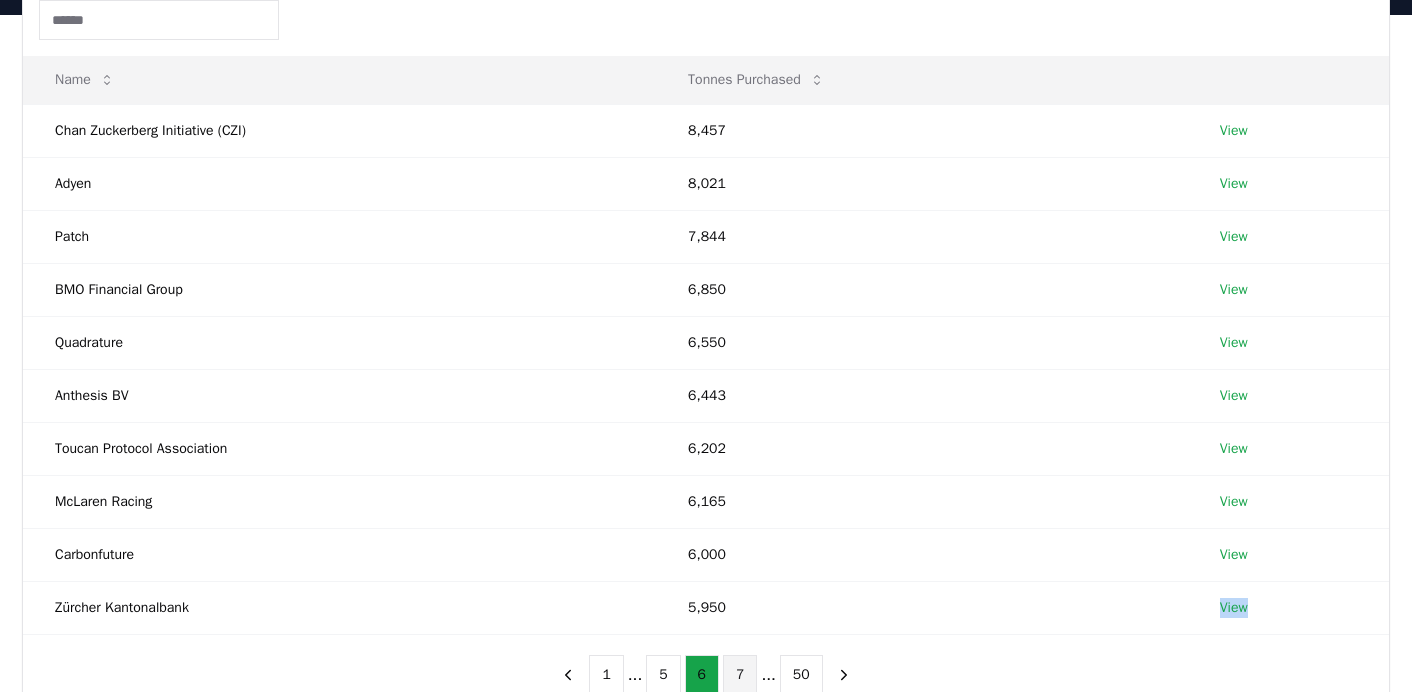 click on "7" at bounding box center (740, 675) 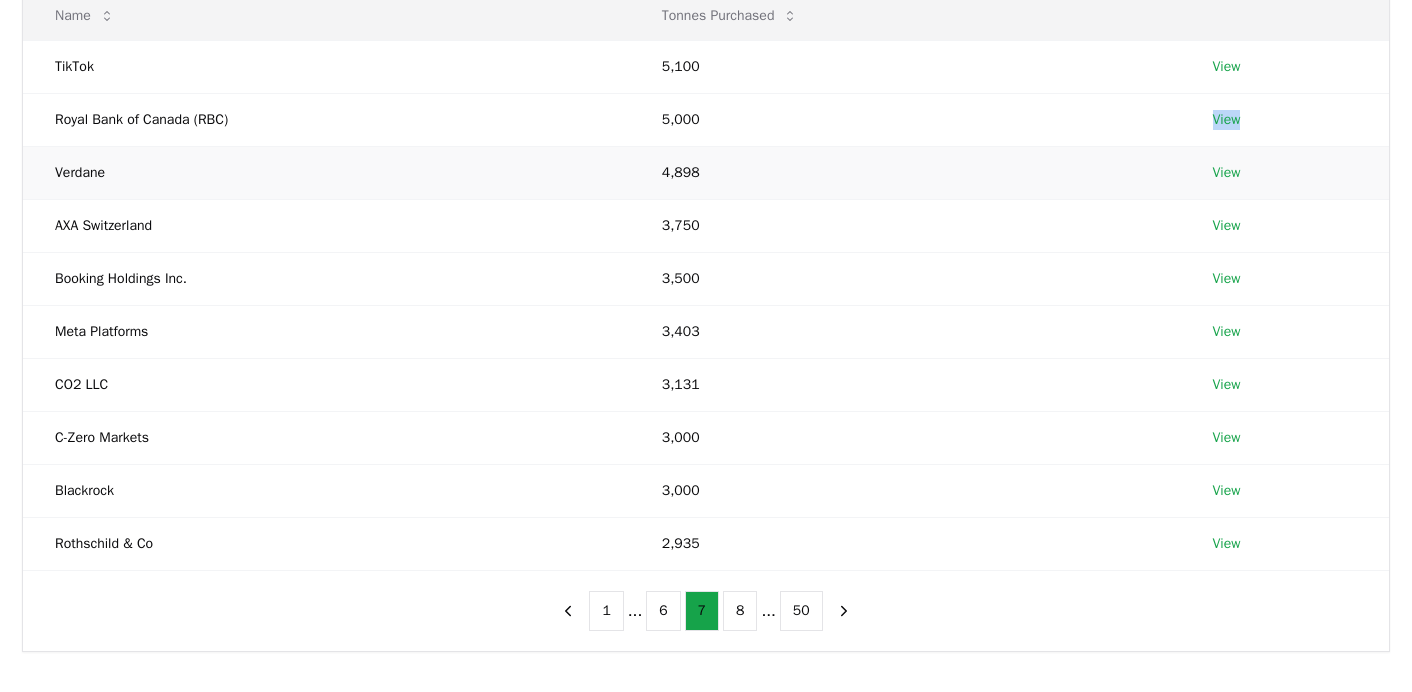 scroll, scrollTop: 283, scrollLeft: 0, axis: vertical 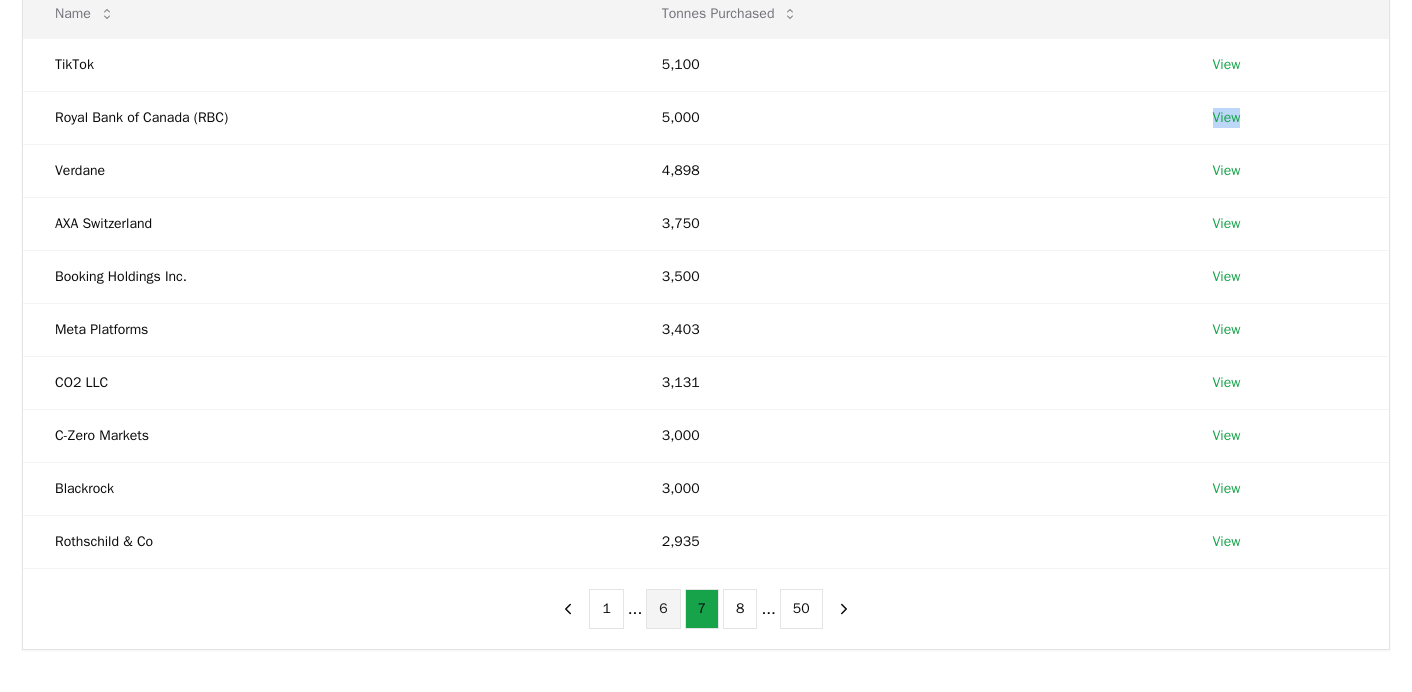 click on "6" at bounding box center (663, 609) 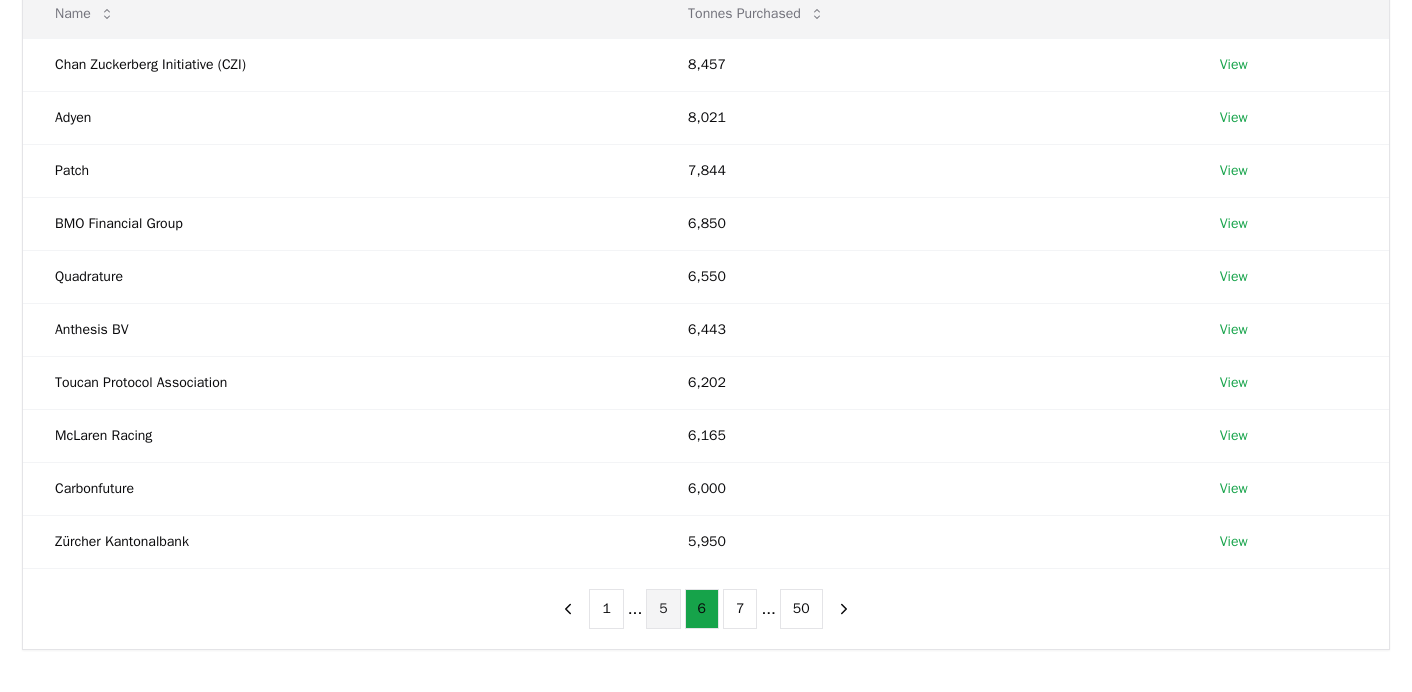 click on "5" at bounding box center [663, 609] 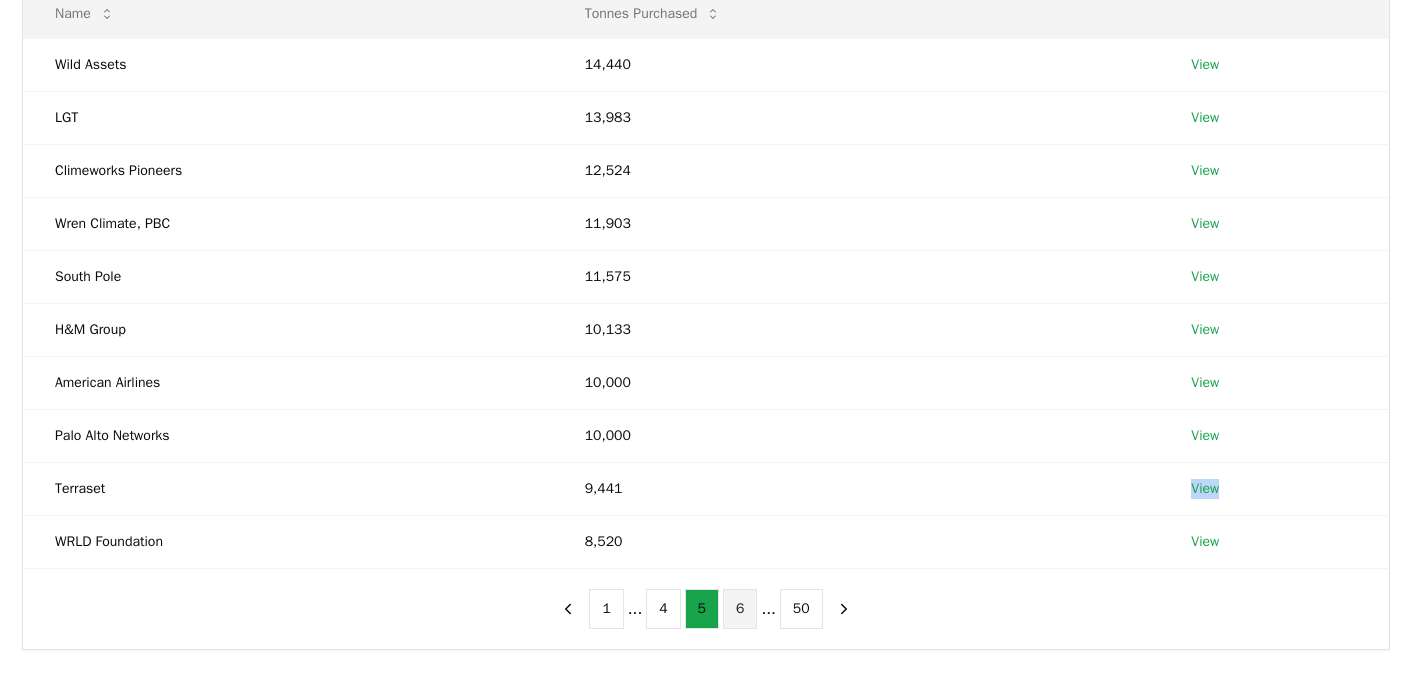 click on "6" at bounding box center (740, 609) 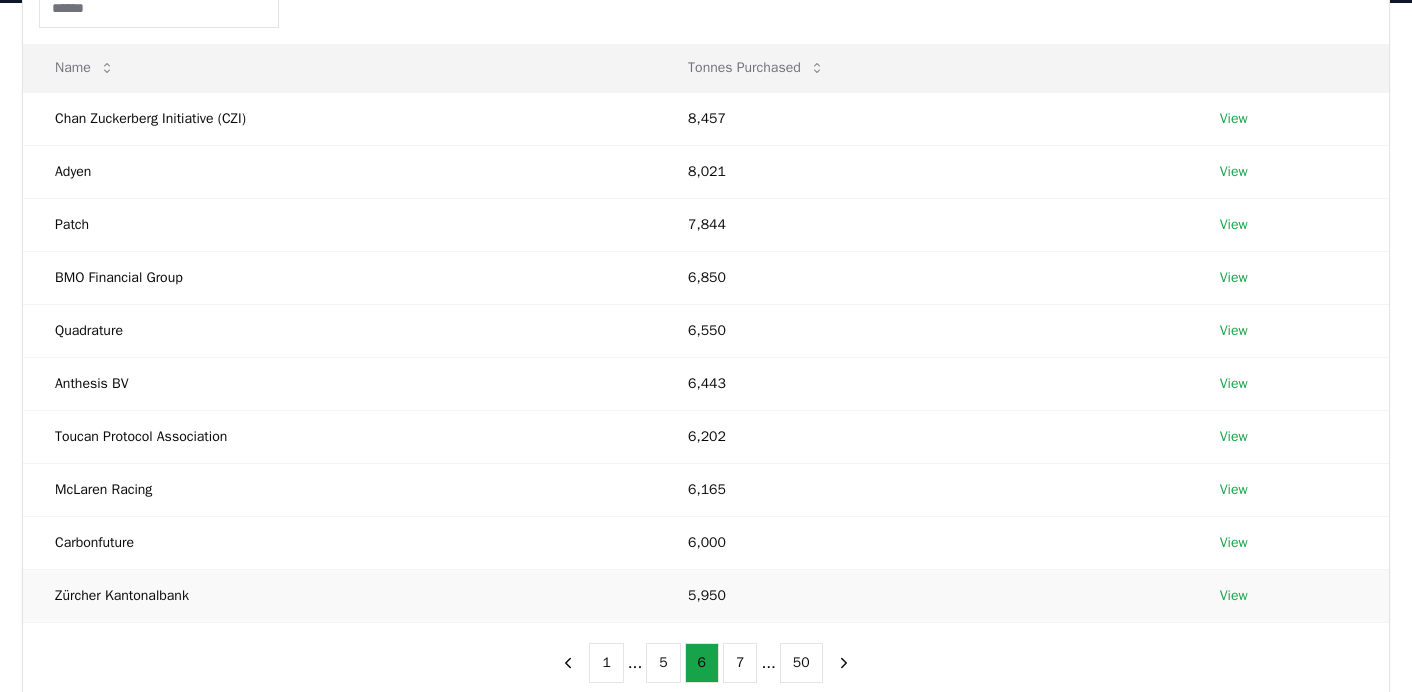 scroll, scrollTop: 230, scrollLeft: 0, axis: vertical 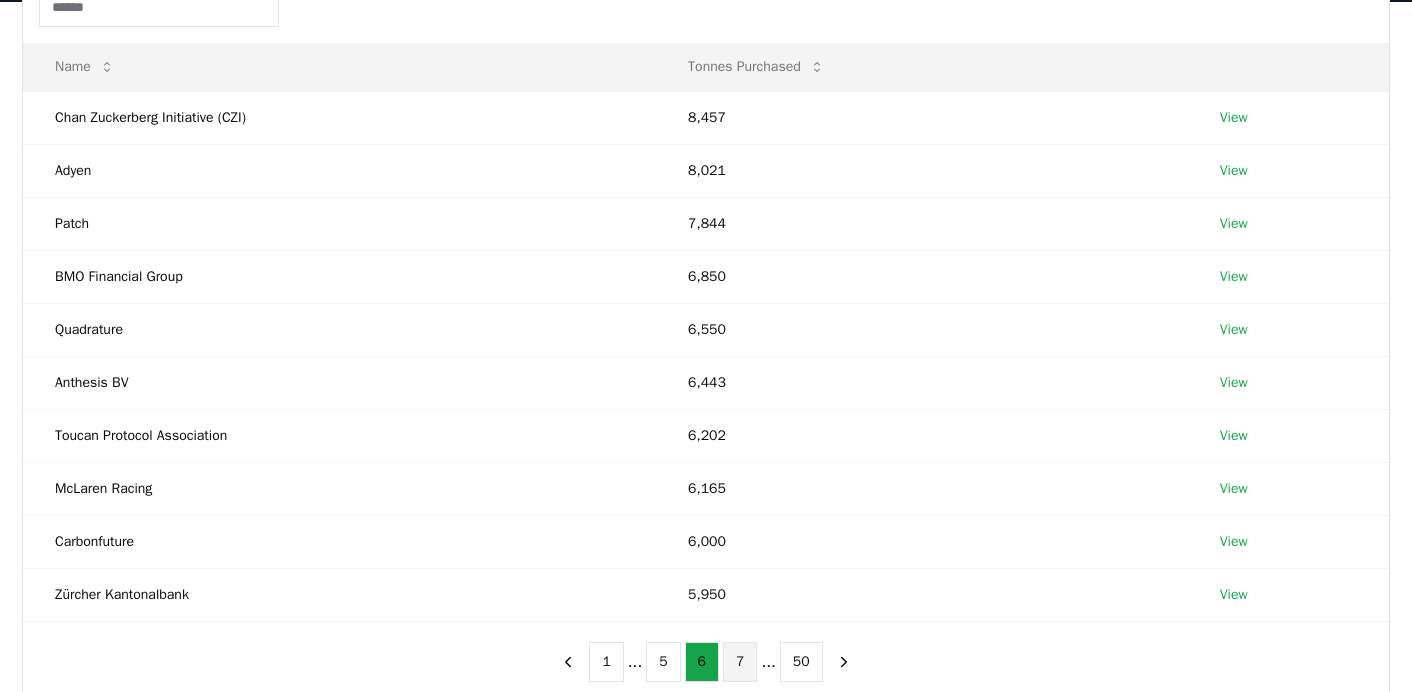 click on "7" at bounding box center (740, 662) 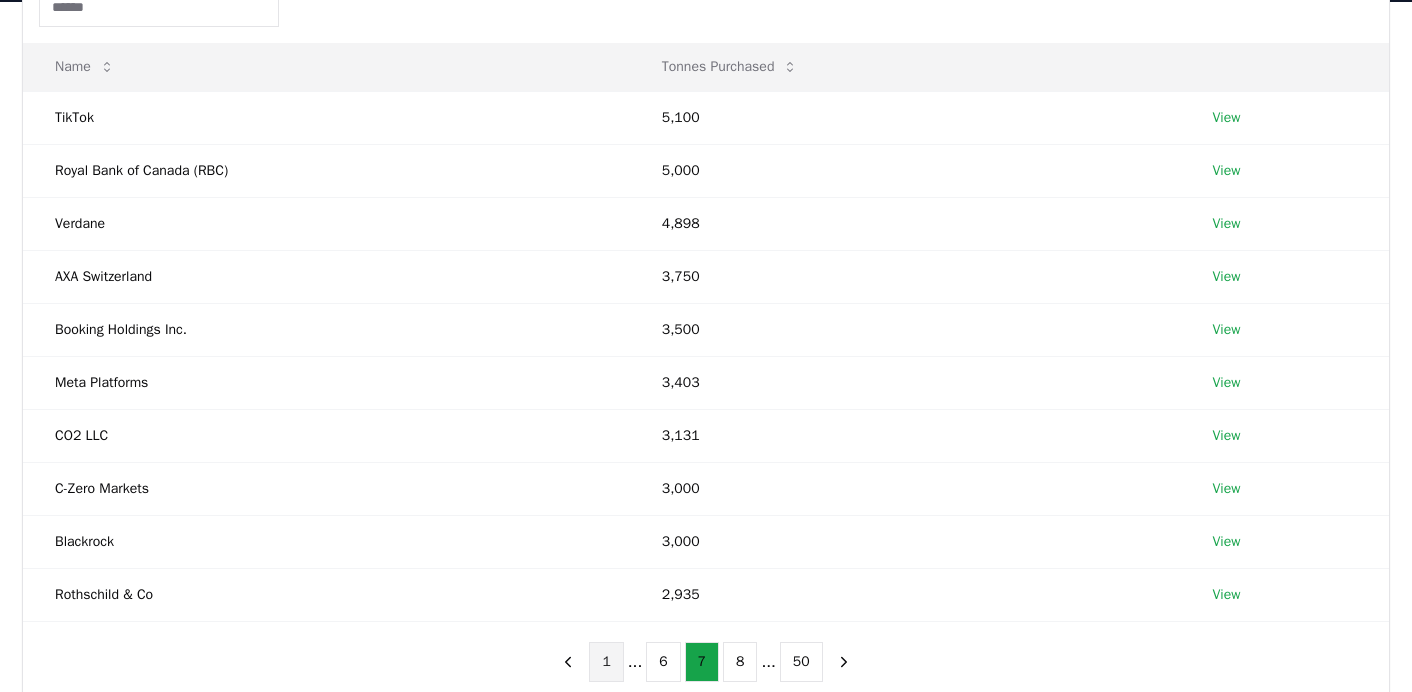 click on "1" at bounding box center (606, 662) 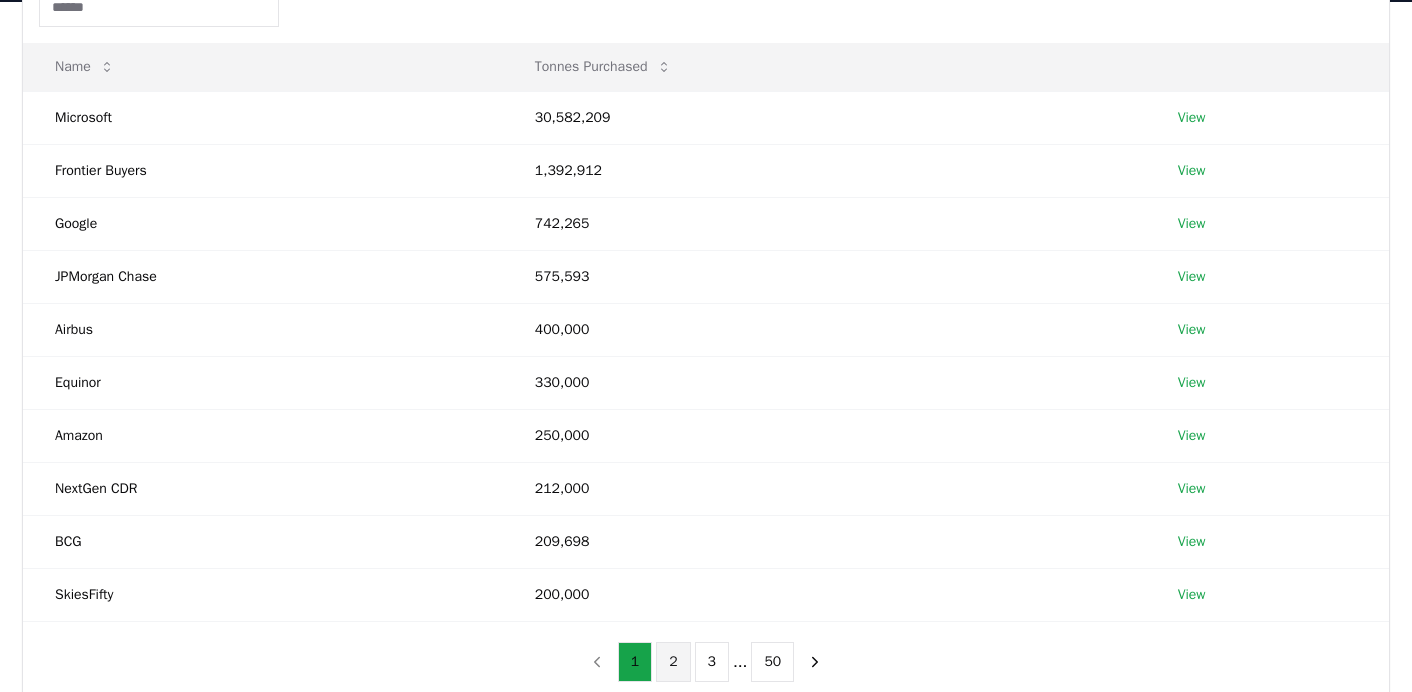 click on "2" at bounding box center [673, 662] 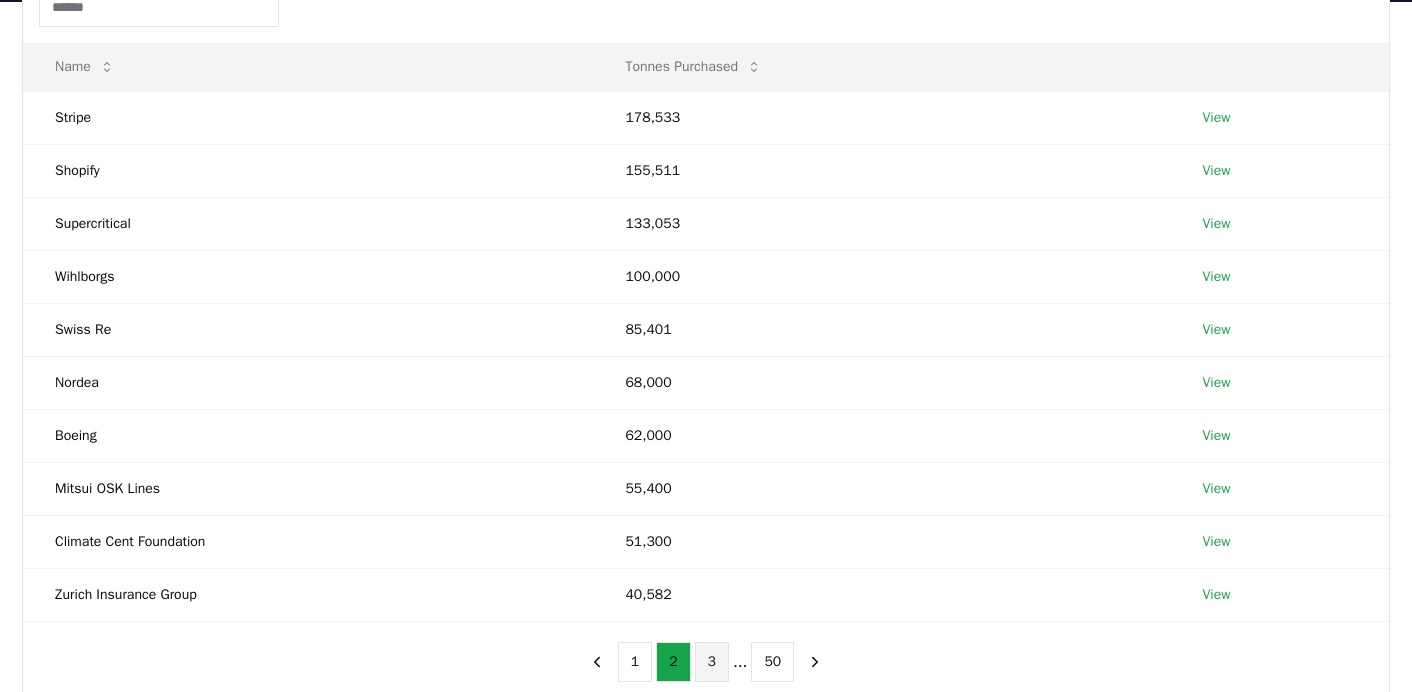 click on "3" at bounding box center [712, 662] 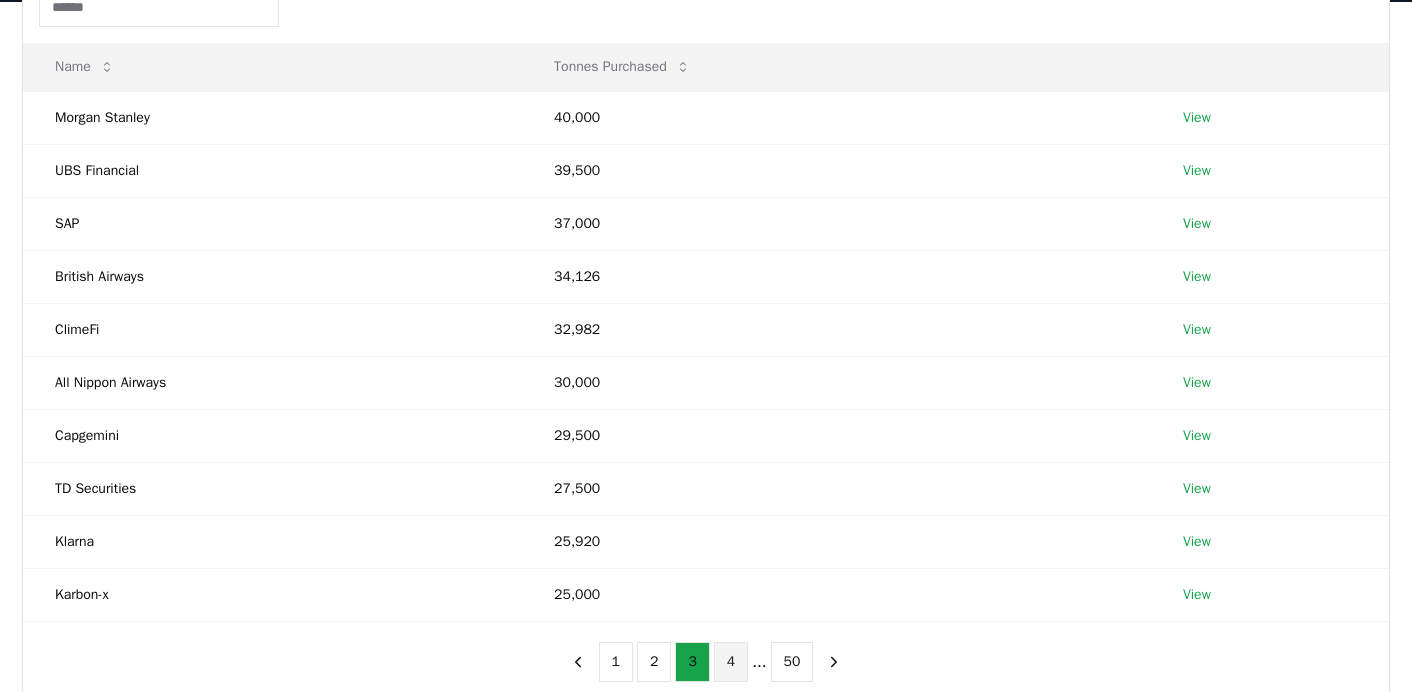 click on "4" at bounding box center [731, 662] 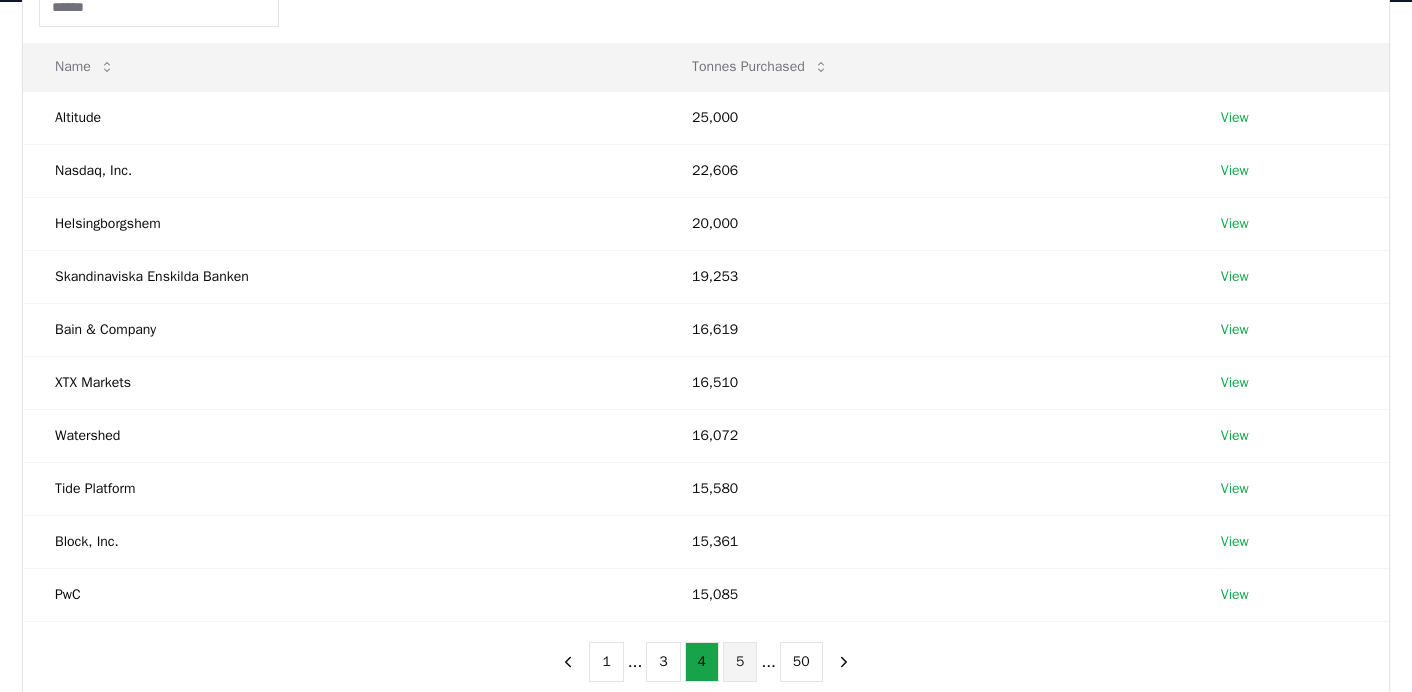 click on "5" at bounding box center (740, 662) 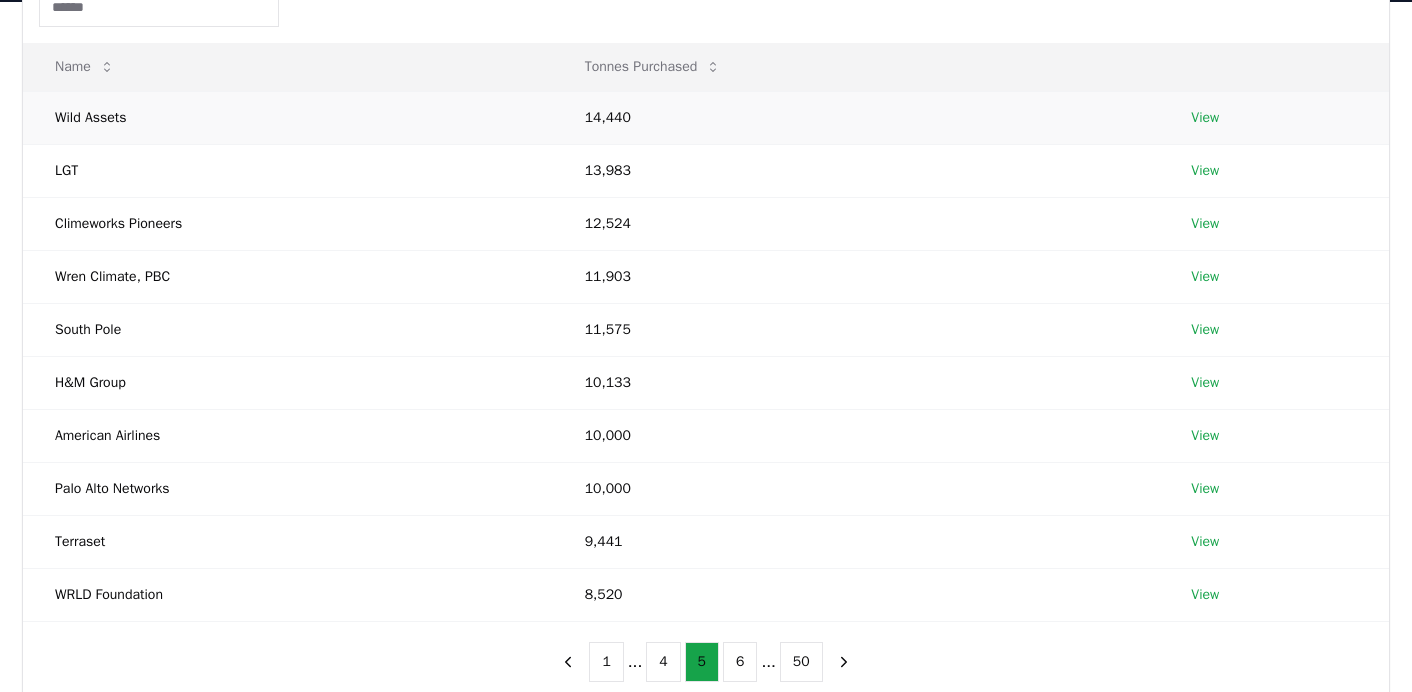 click on "14,440" at bounding box center (856, 117) 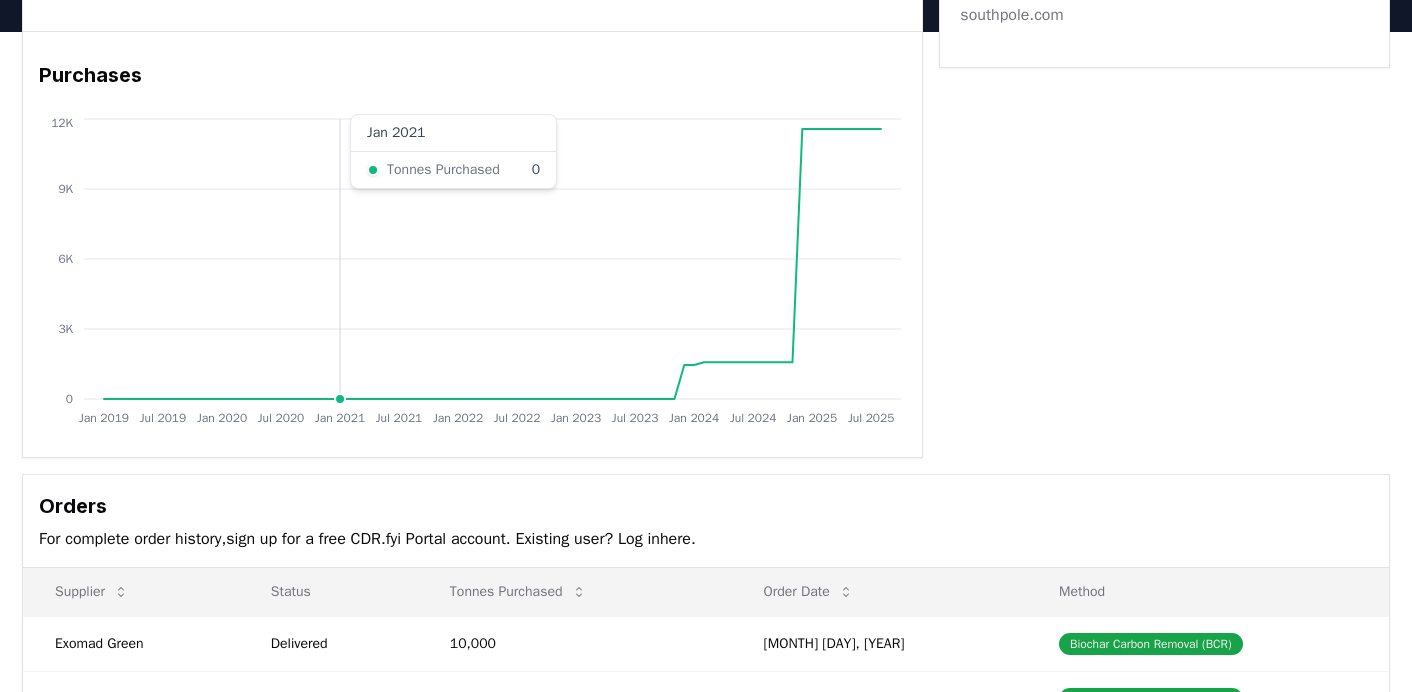 scroll, scrollTop: 0, scrollLeft: 0, axis: both 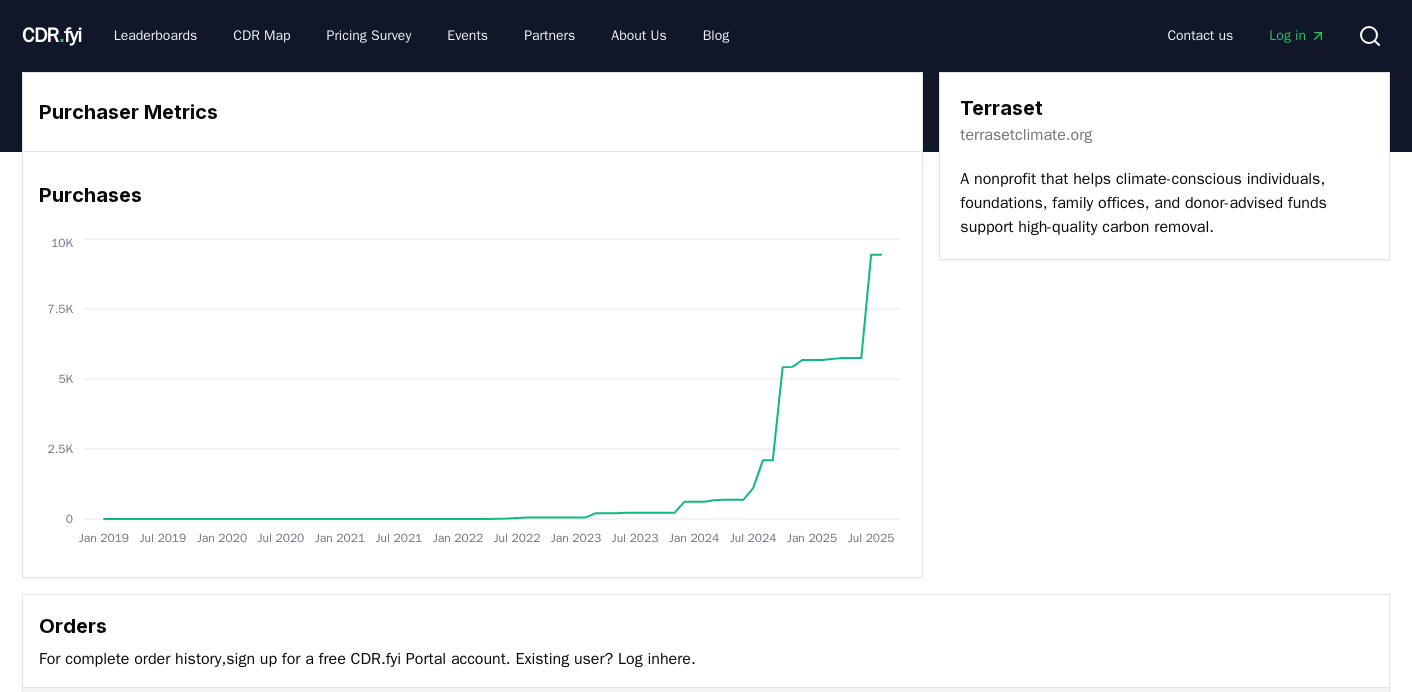 click on "terrasetclimate.org" at bounding box center [1026, 135] 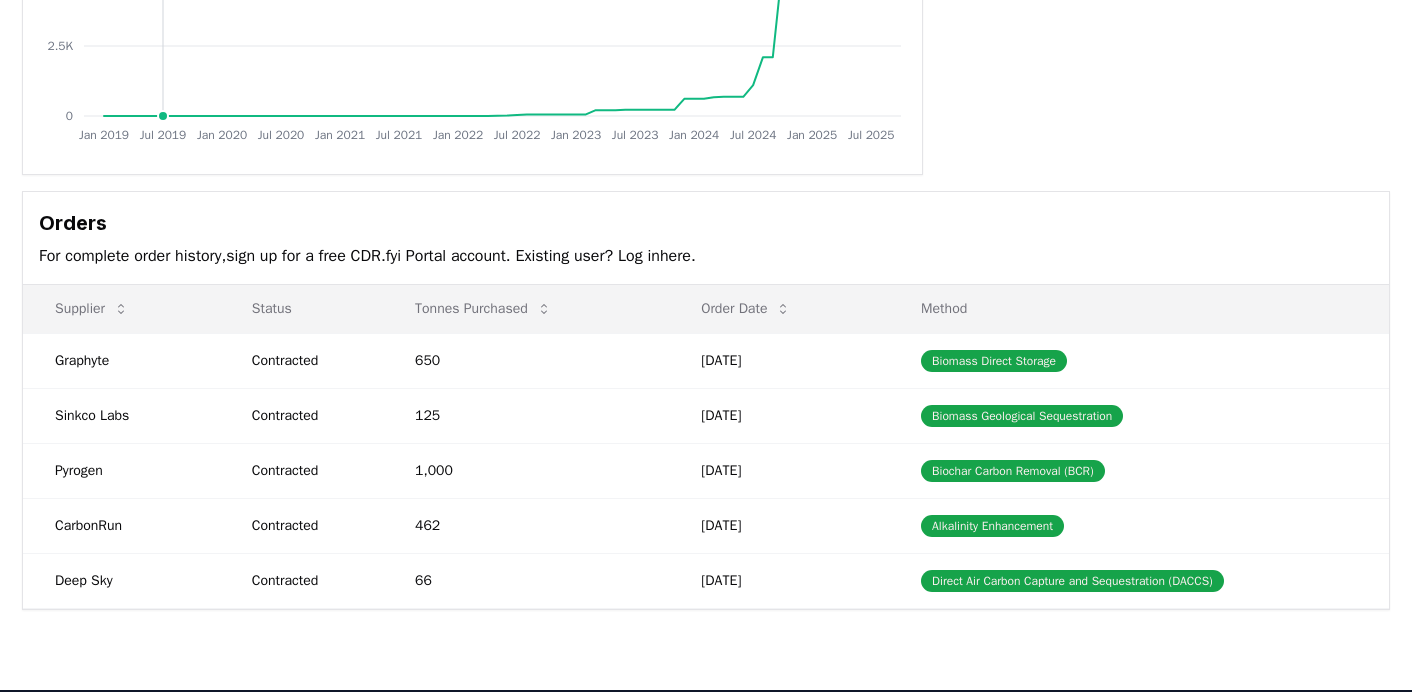 scroll, scrollTop: 533, scrollLeft: 0, axis: vertical 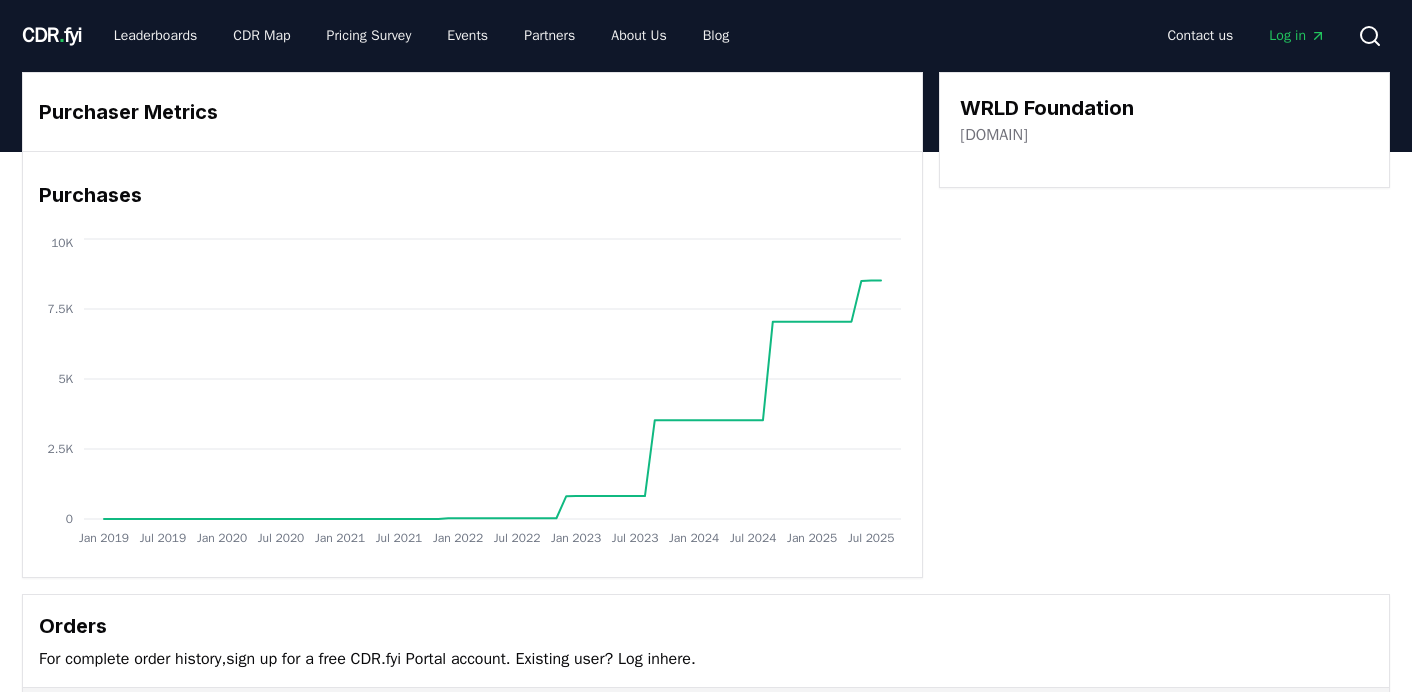 click on "wrldfoundation.com" at bounding box center (993, 135) 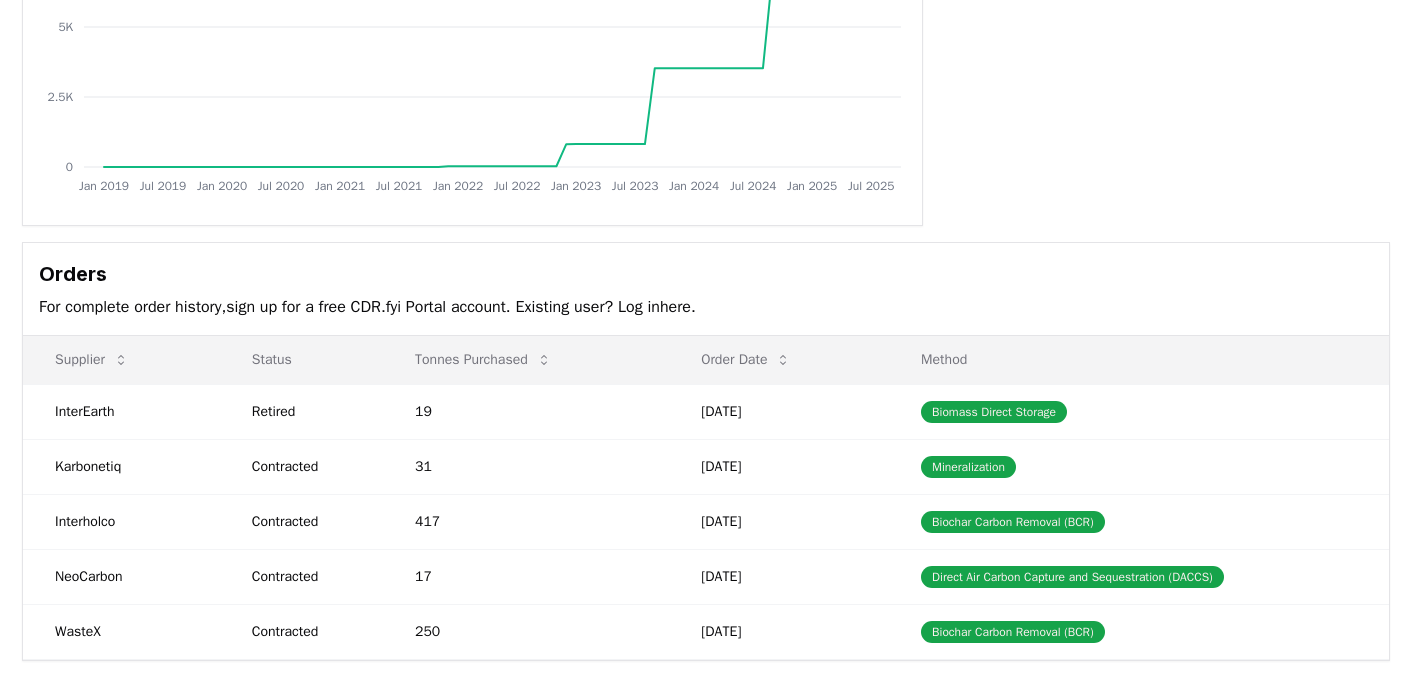 scroll, scrollTop: 0, scrollLeft: 0, axis: both 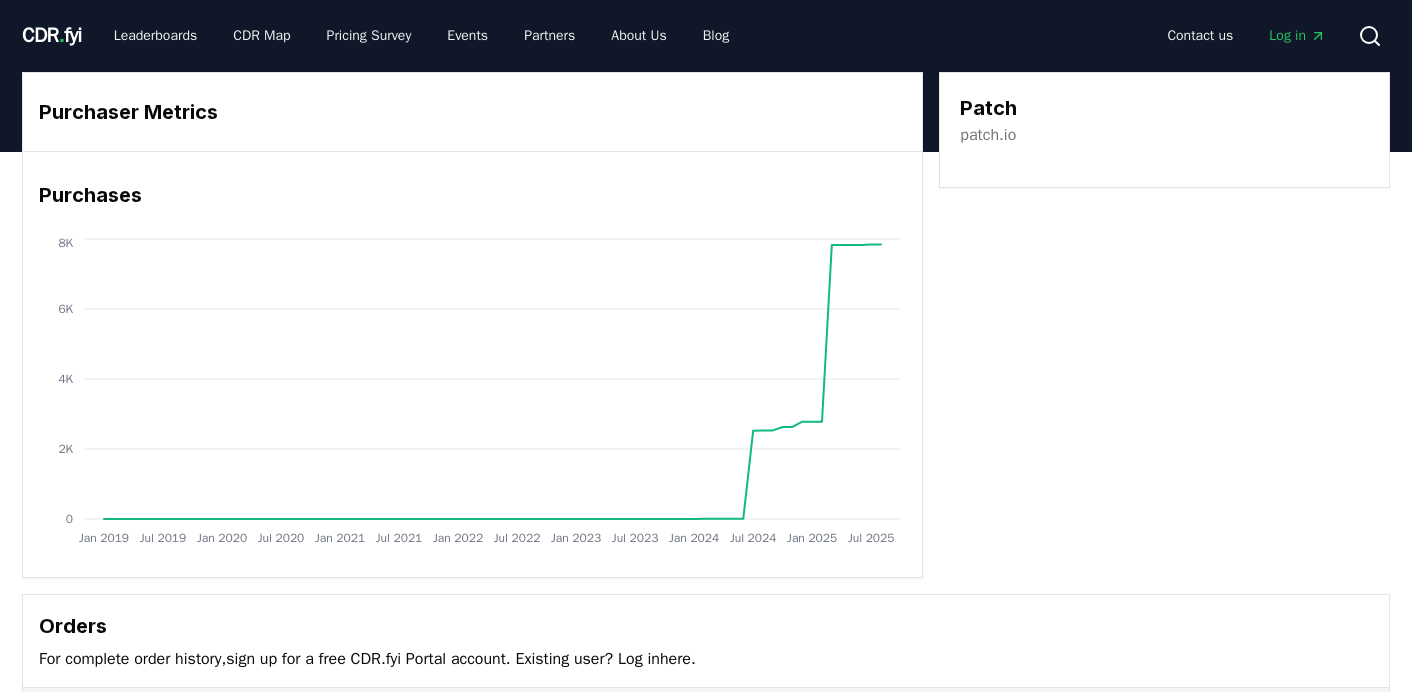 click on "patch.io" at bounding box center (988, 135) 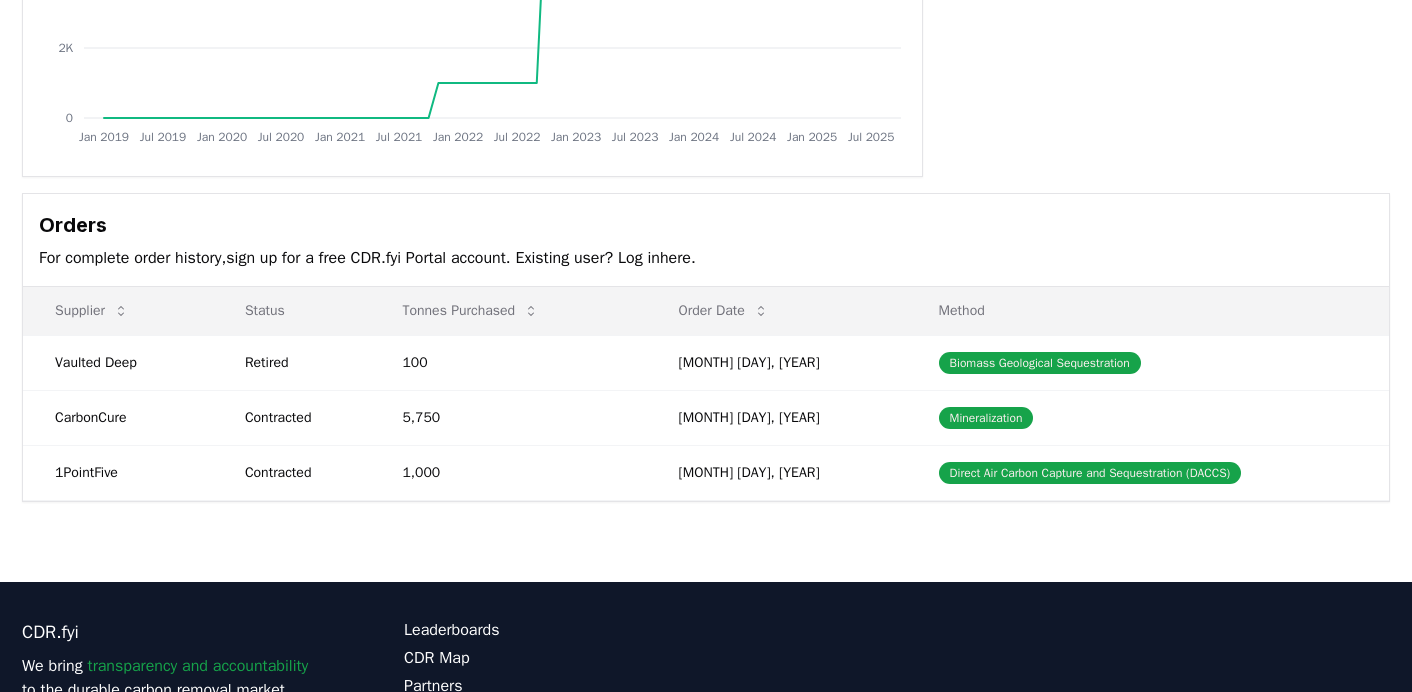 scroll, scrollTop: 0, scrollLeft: 0, axis: both 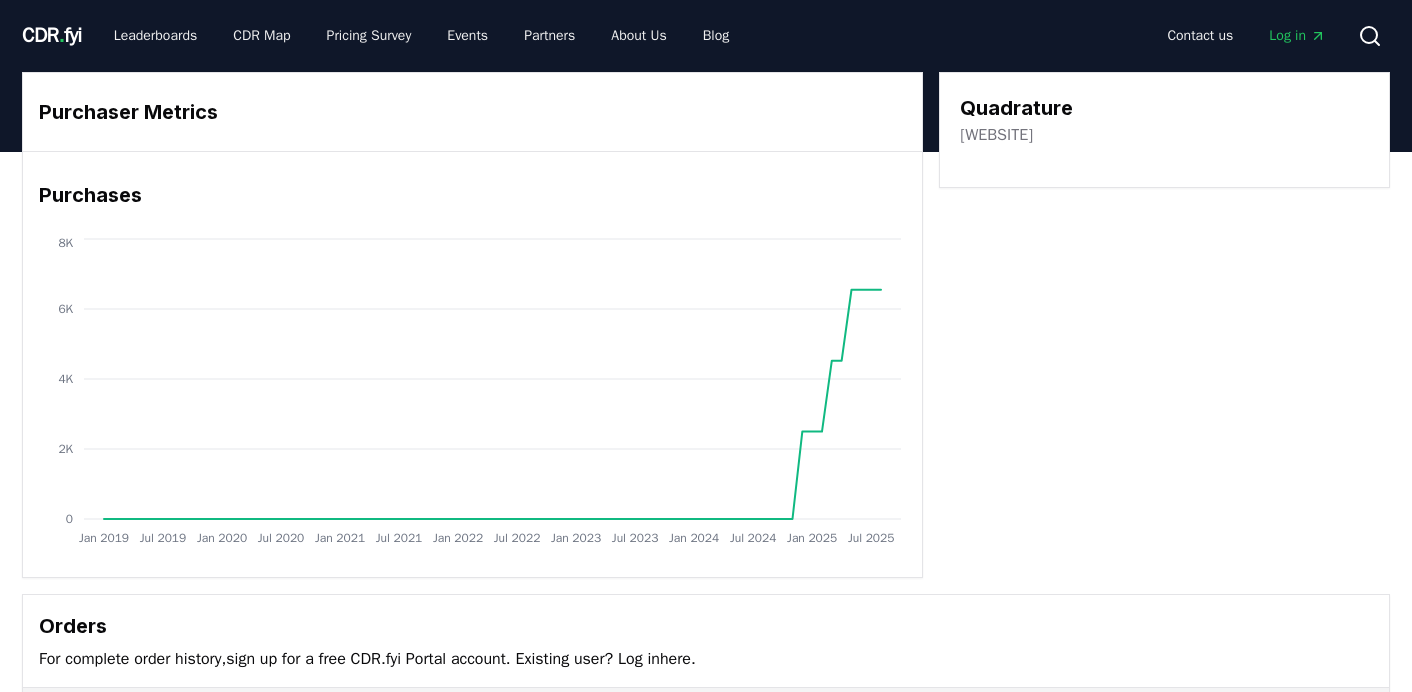 click on "[WEBSITE]" at bounding box center (996, 135) 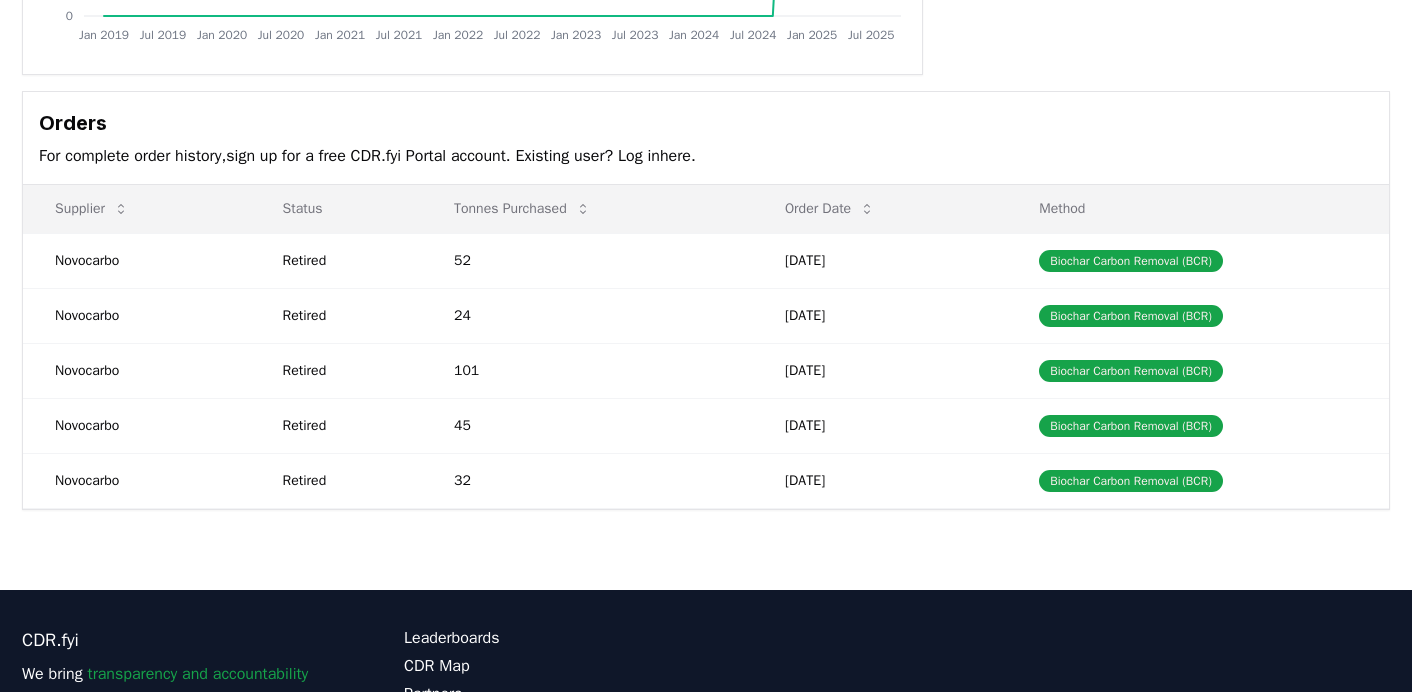 scroll, scrollTop: 0, scrollLeft: 0, axis: both 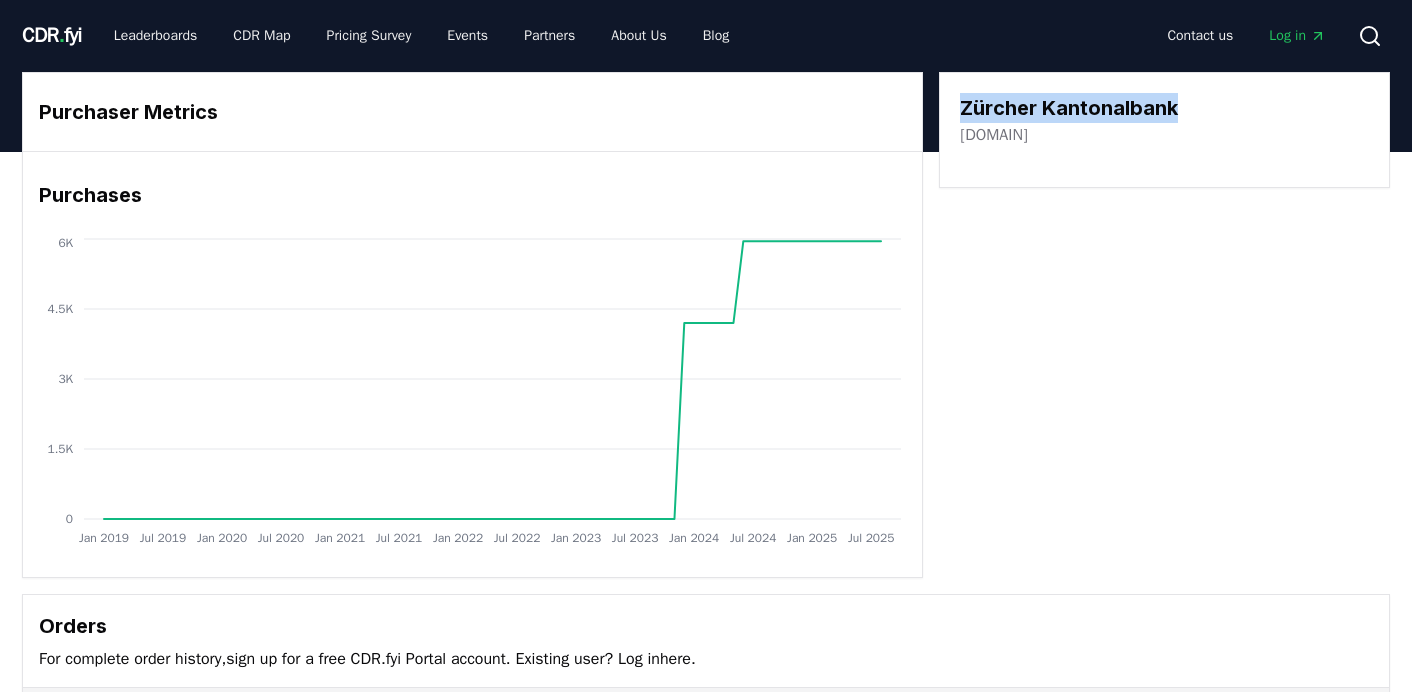 drag, startPoint x: 1176, startPoint y: 106, endPoint x: 963, endPoint y: 102, distance: 213.03755 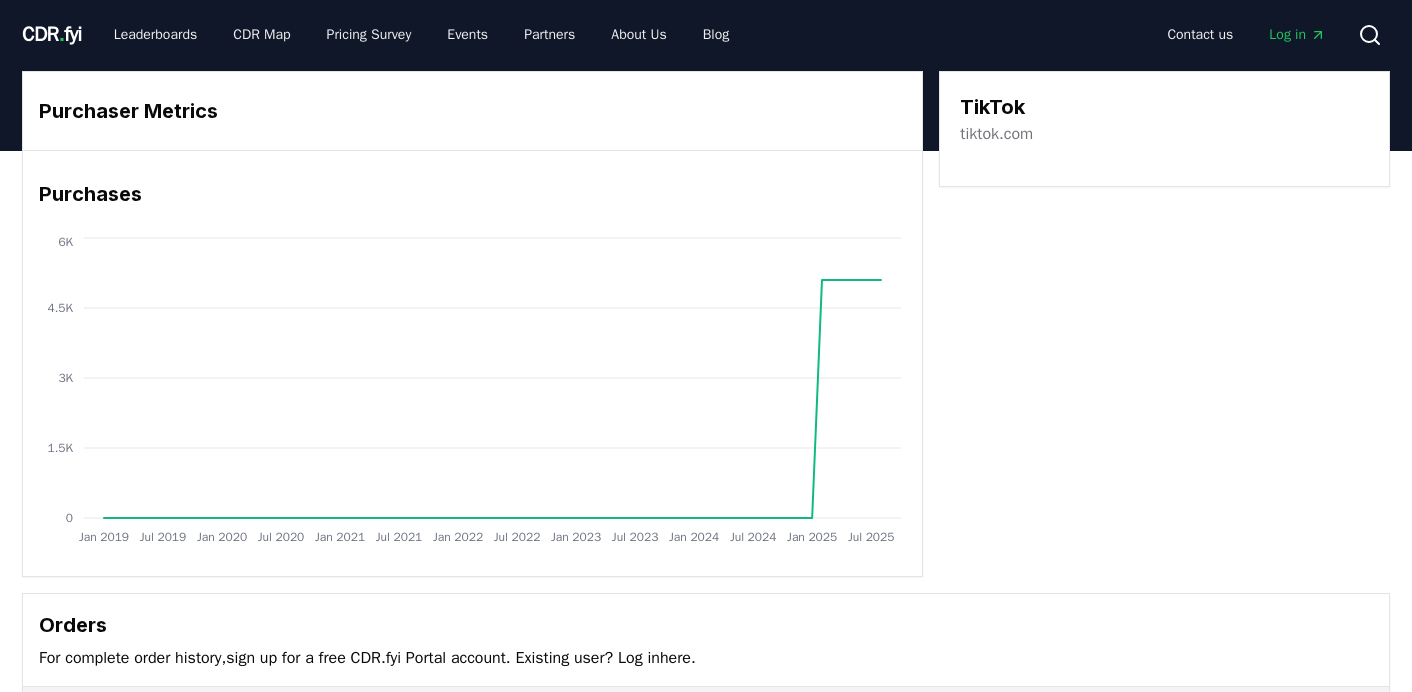 scroll, scrollTop: 0, scrollLeft: 0, axis: both 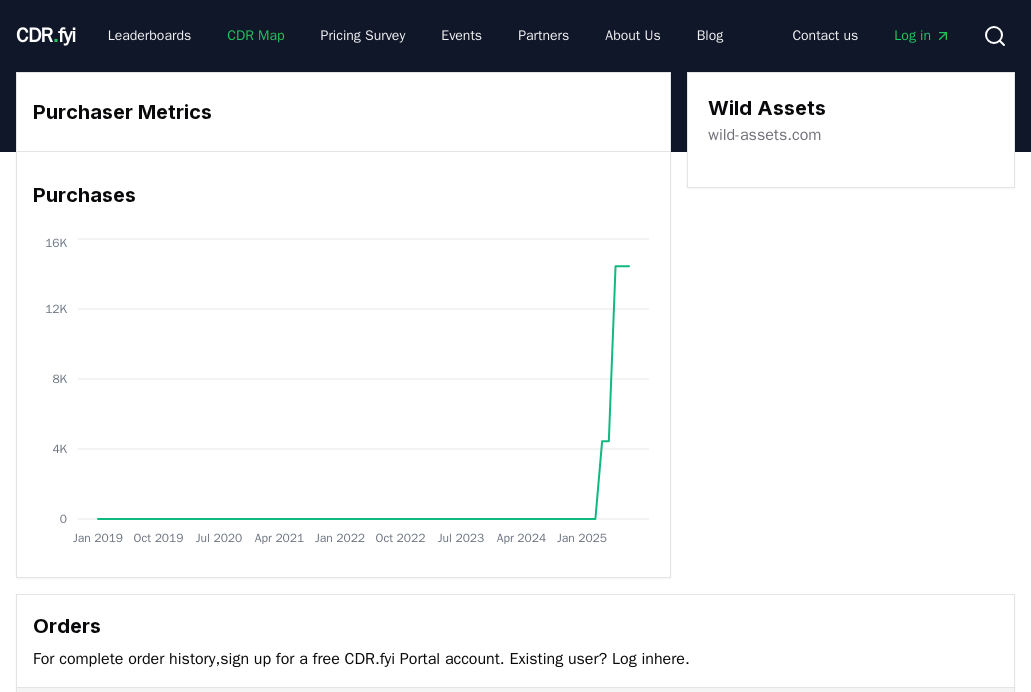 click on "CDR Map" at bounding box center [255, 36] 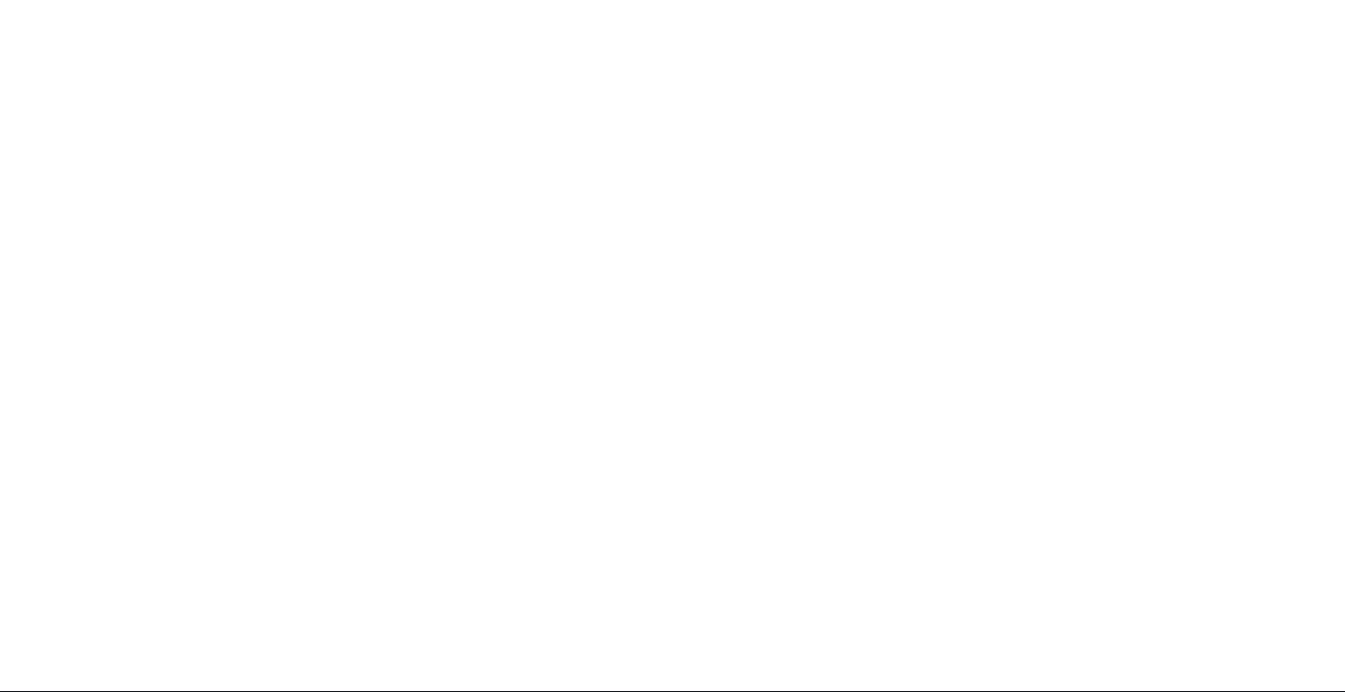 scroll, scrollTop: 315, scrollLeft: 0, axis: vertical 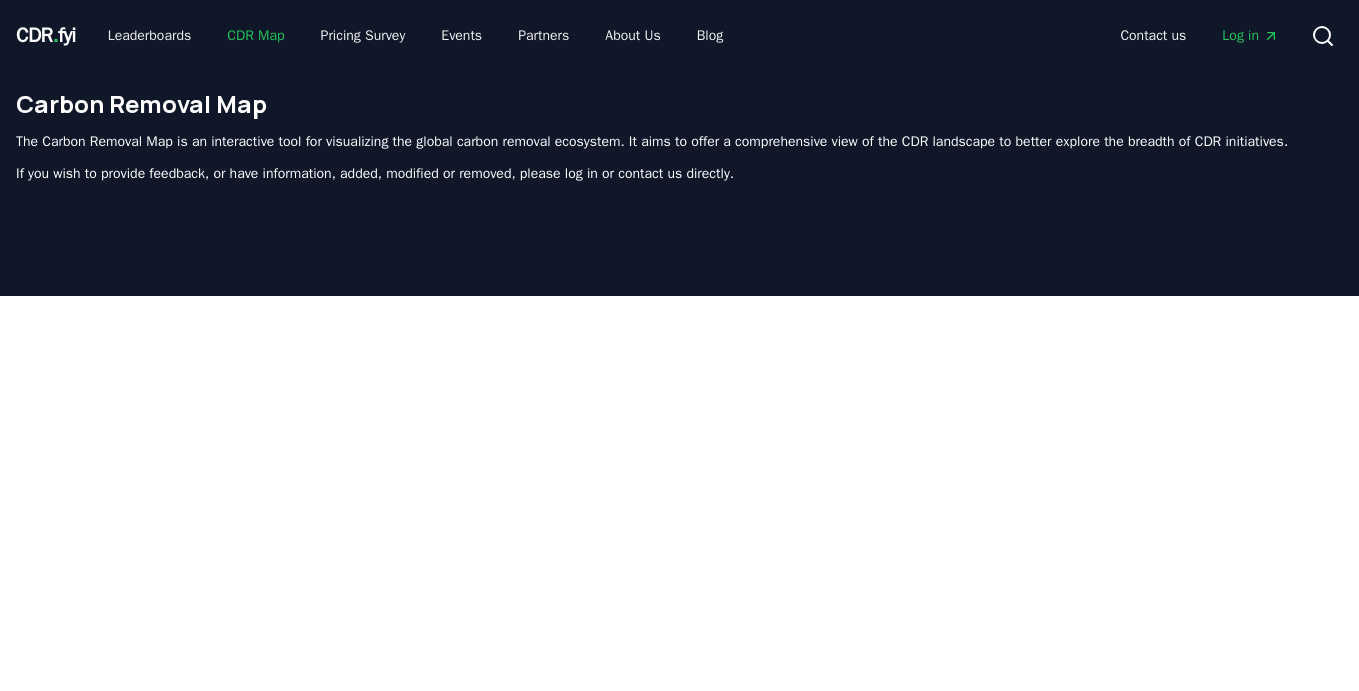 click on "CDR Map" at bounding box center [255, 36] 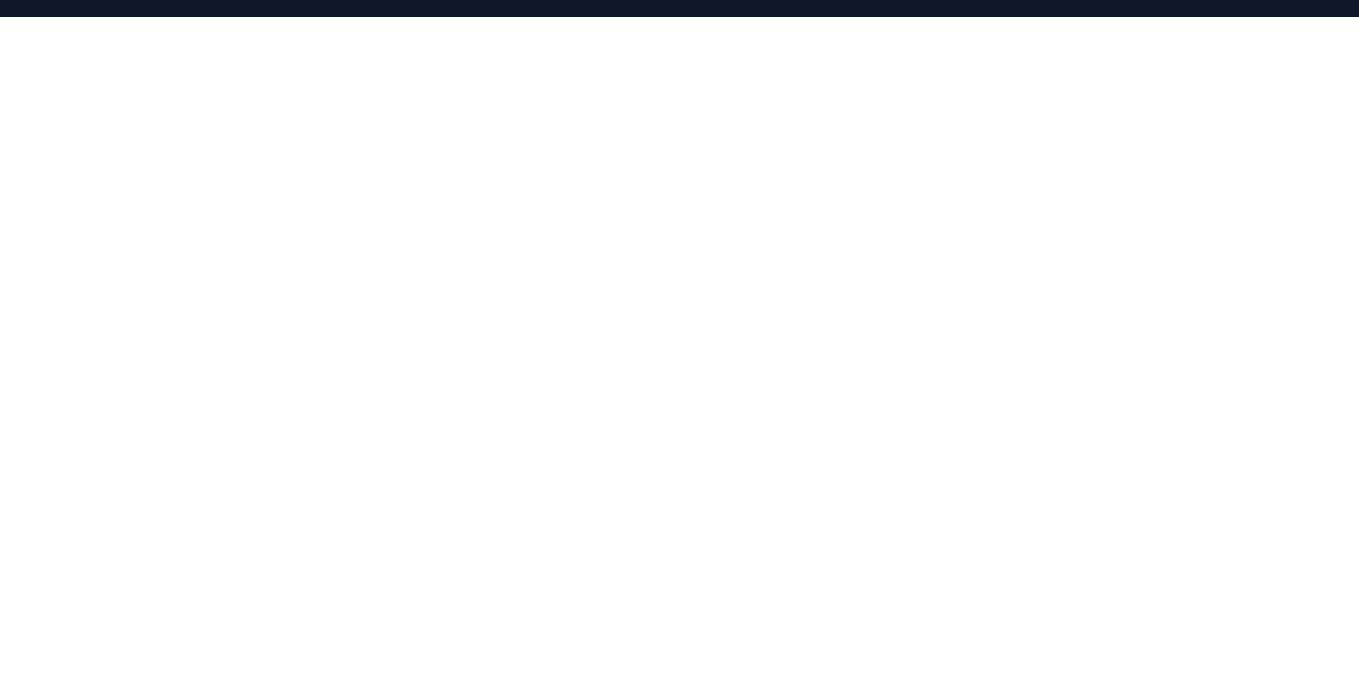 scroll, scrollTop: 0, scrollLeft: 0, axis: both 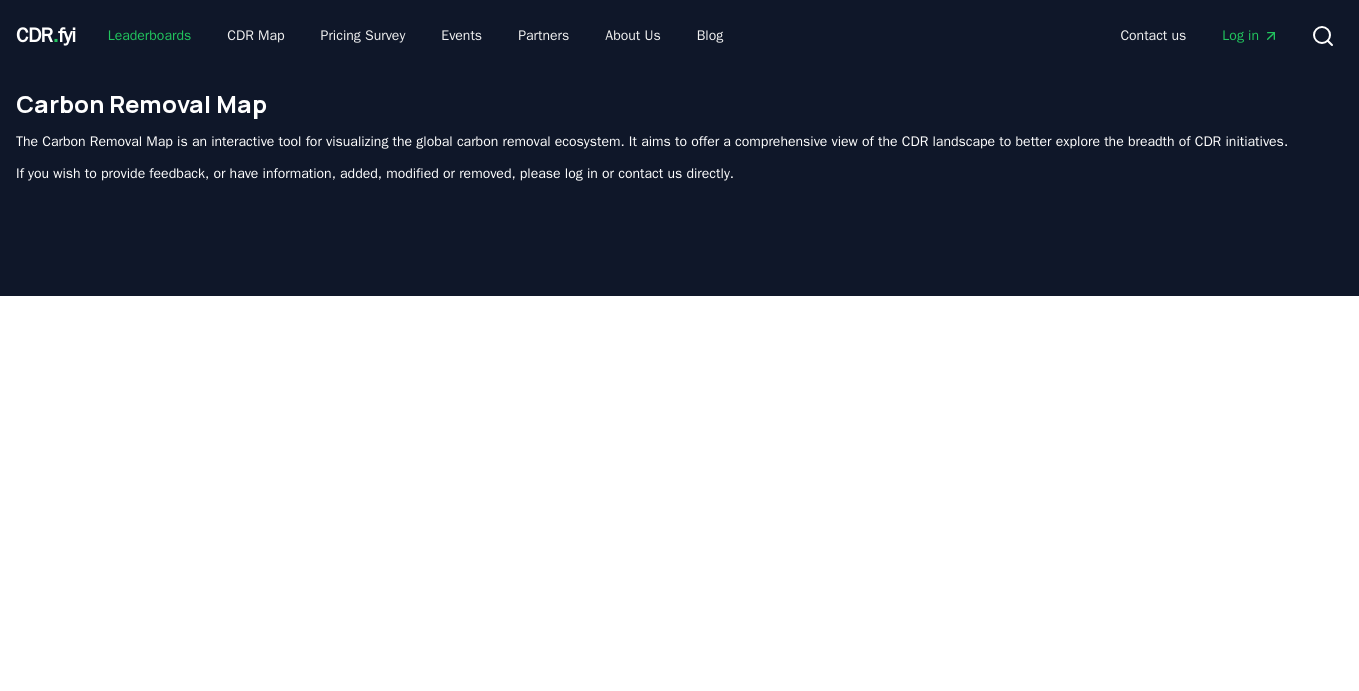 click on "Leaderboards" at bounding box center [150, 36] 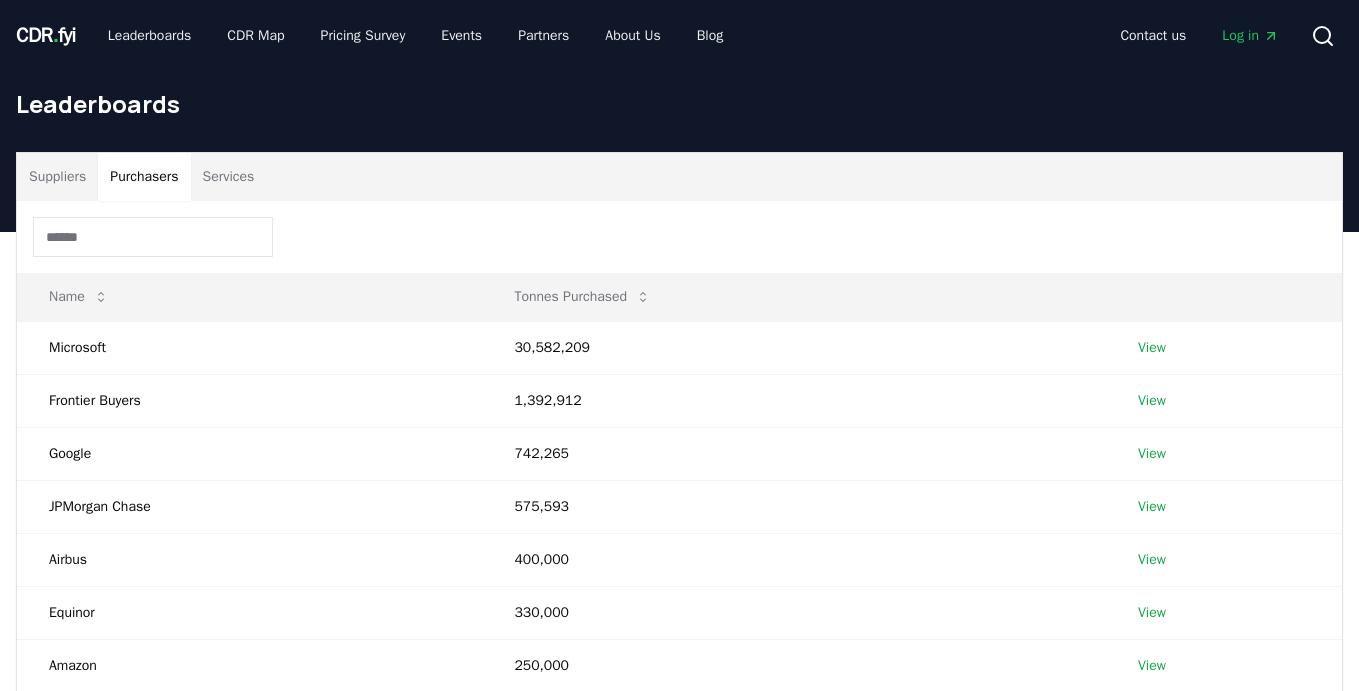 click on "Purchasers" at bounding box center [144, 177] 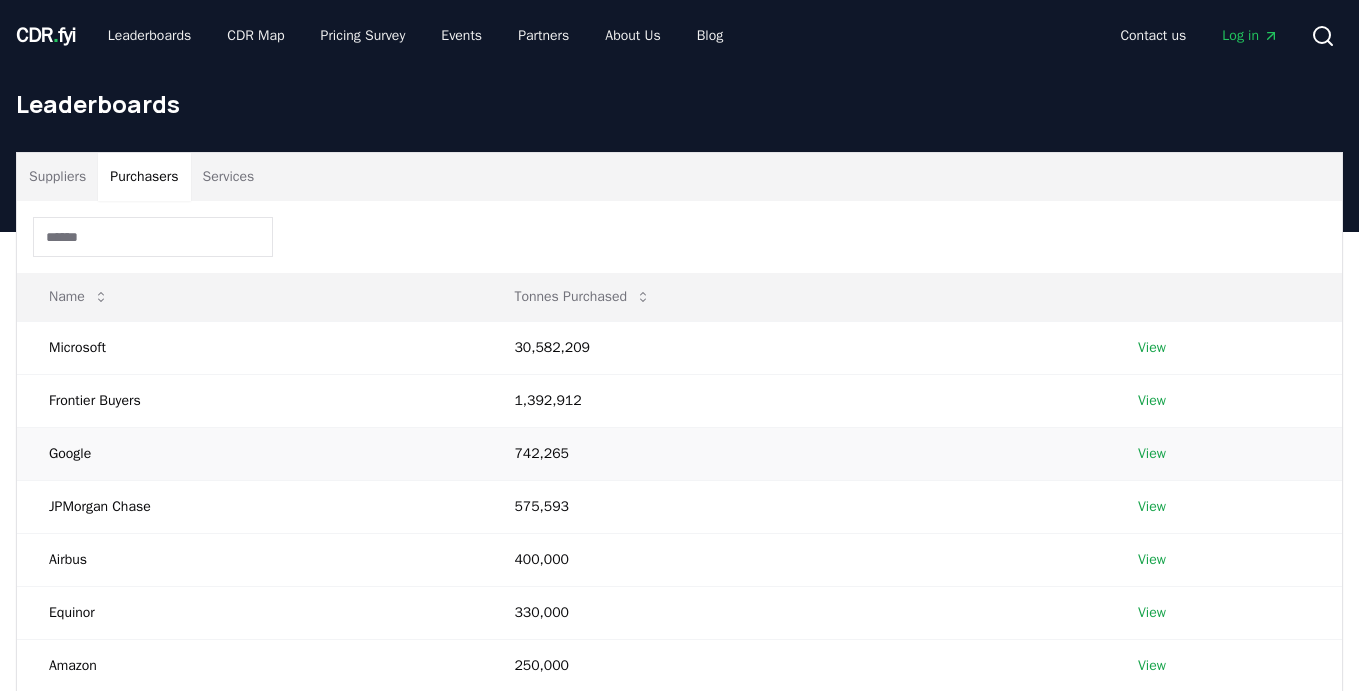 click on "View" at bounding box center [1152, 454] 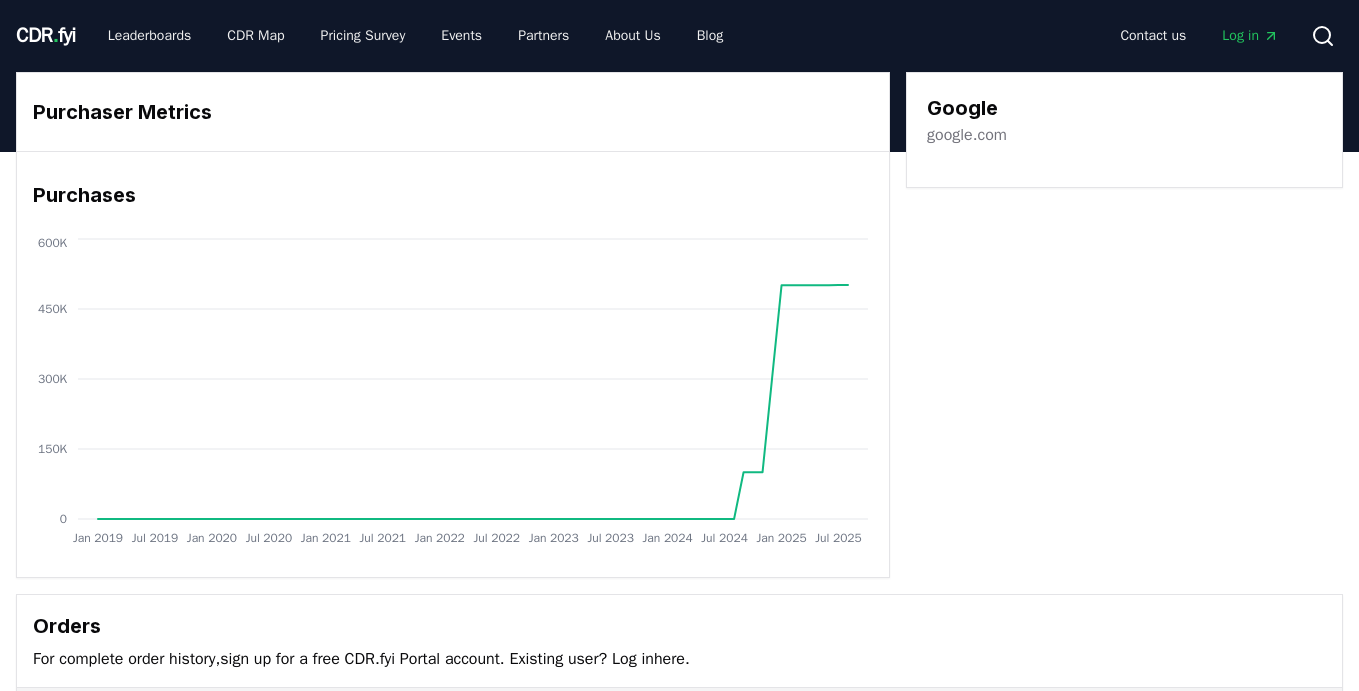 scroll, scrollTop: 450, scrollLeft: 0, axis: vertical 